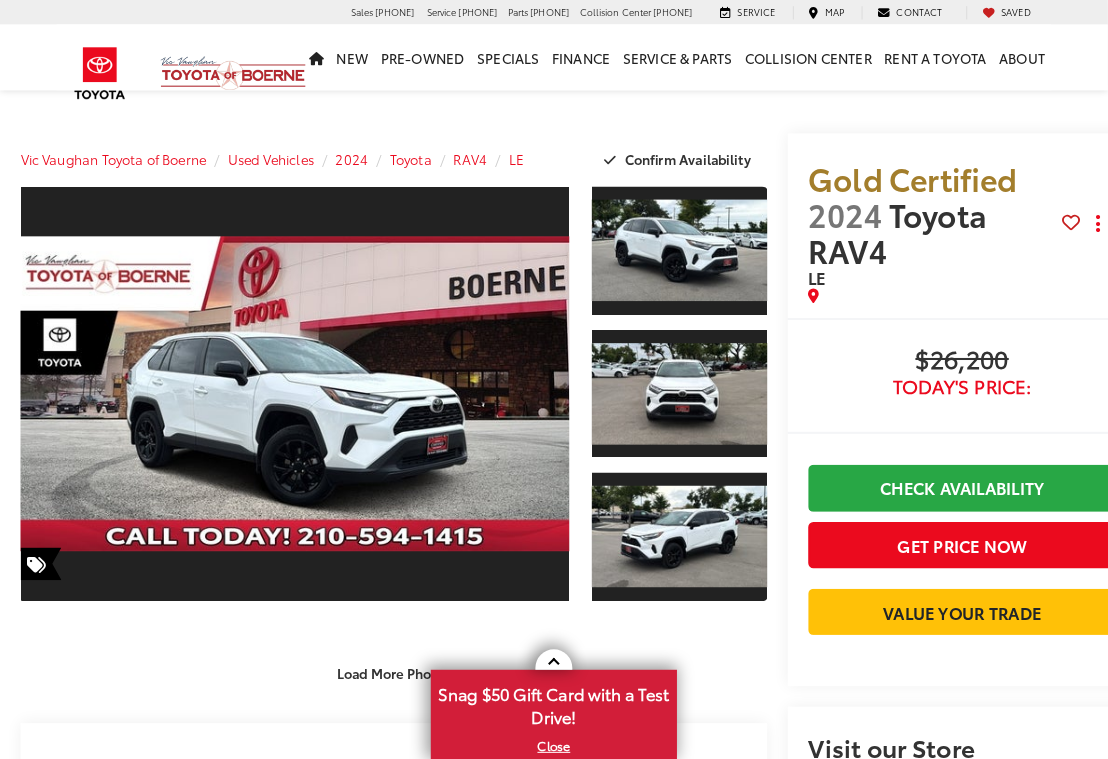 scroll, scrollTop: 0, scrollLeft: 0, axis: both 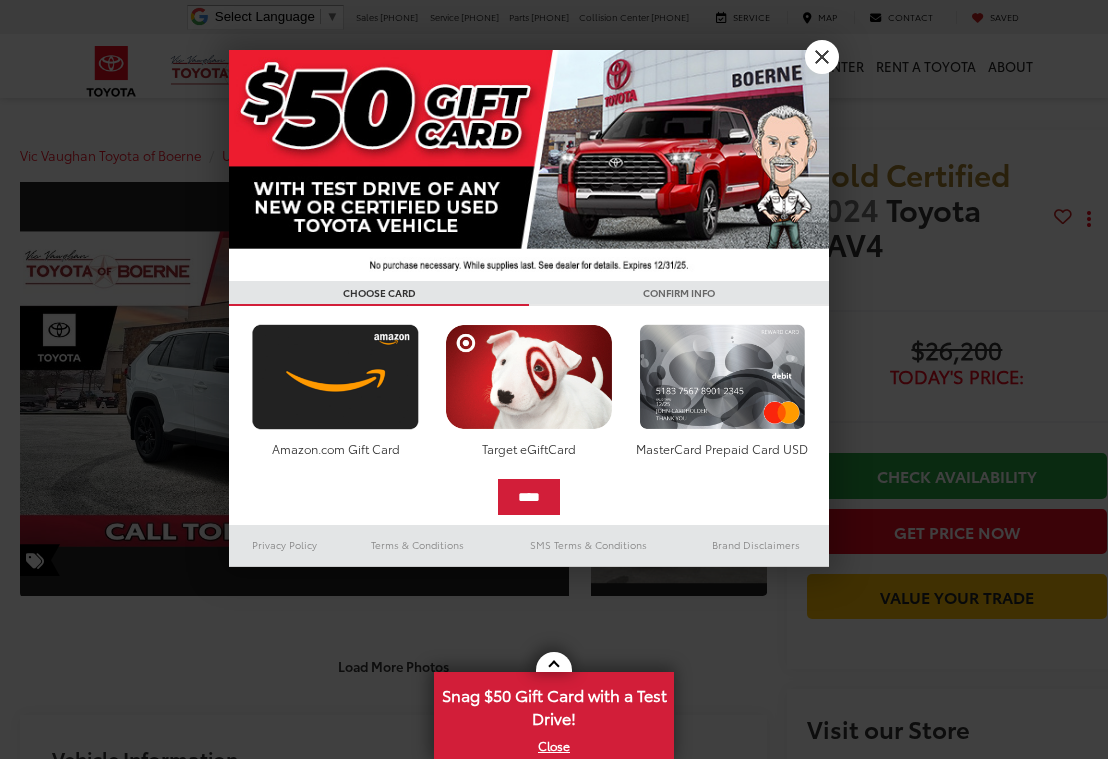 click on "X" at bounding box center [822, 57] 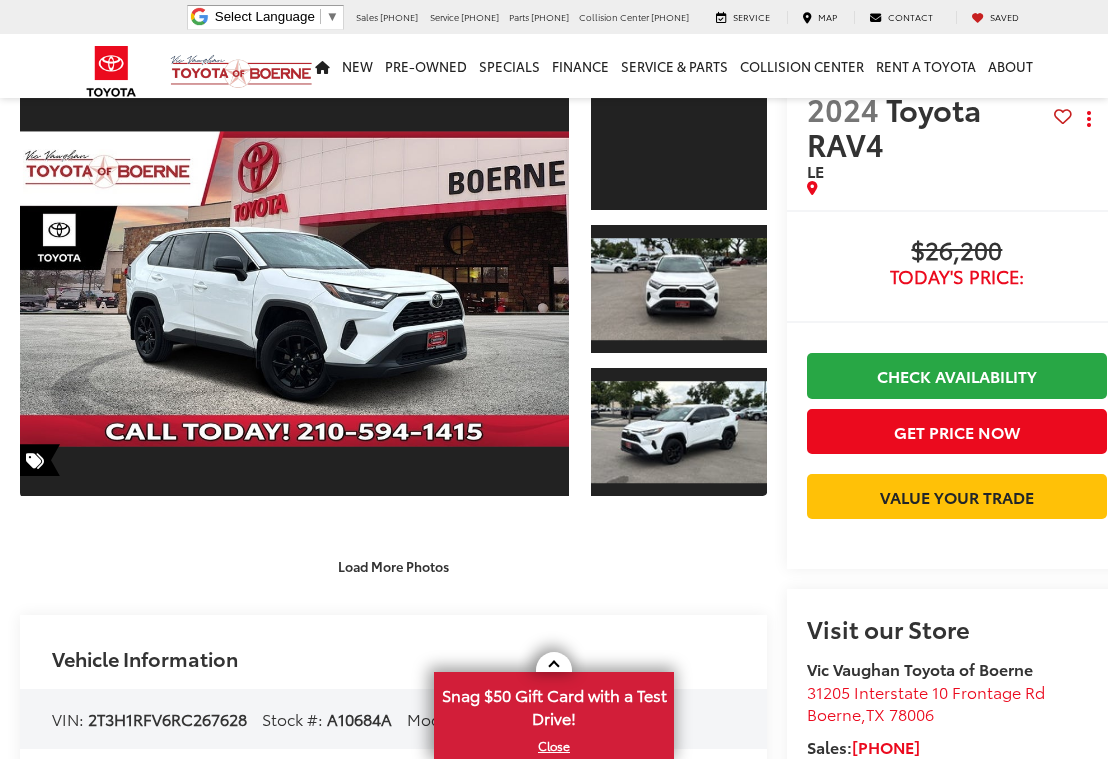 scroll, scrollTop: 0, scrollLeft: 0, axis: both 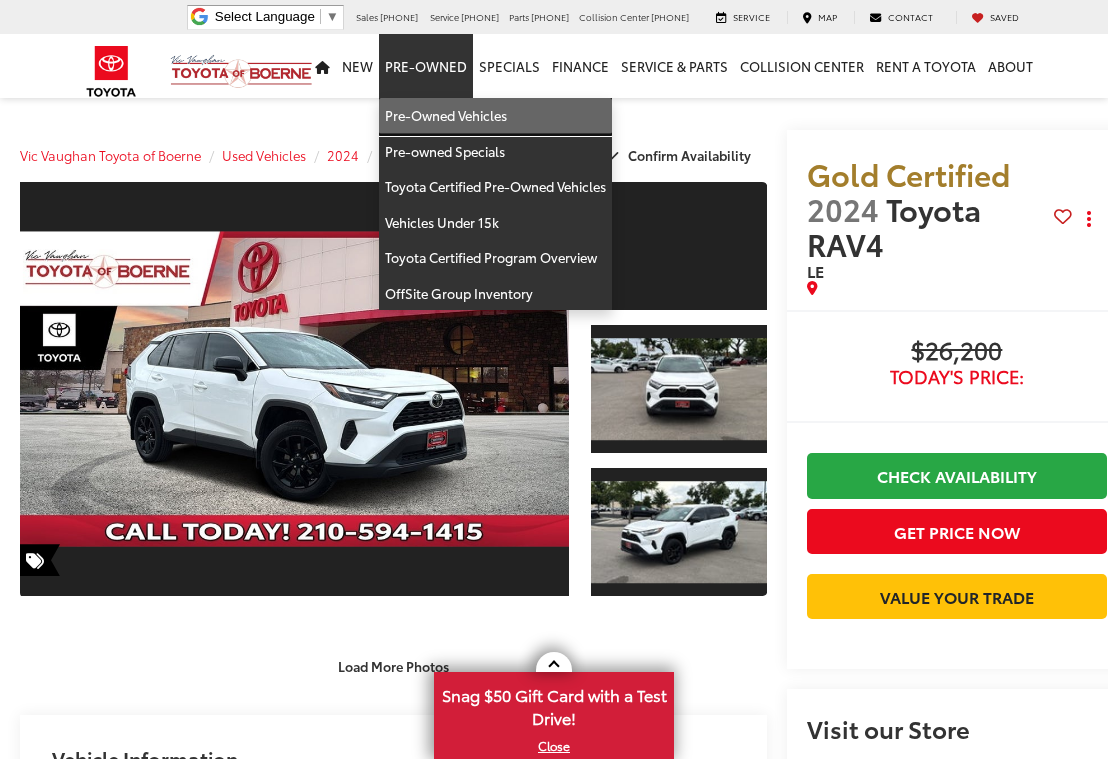 click on "Pre-Owned Vehicles" at bounding box center (495, 116) 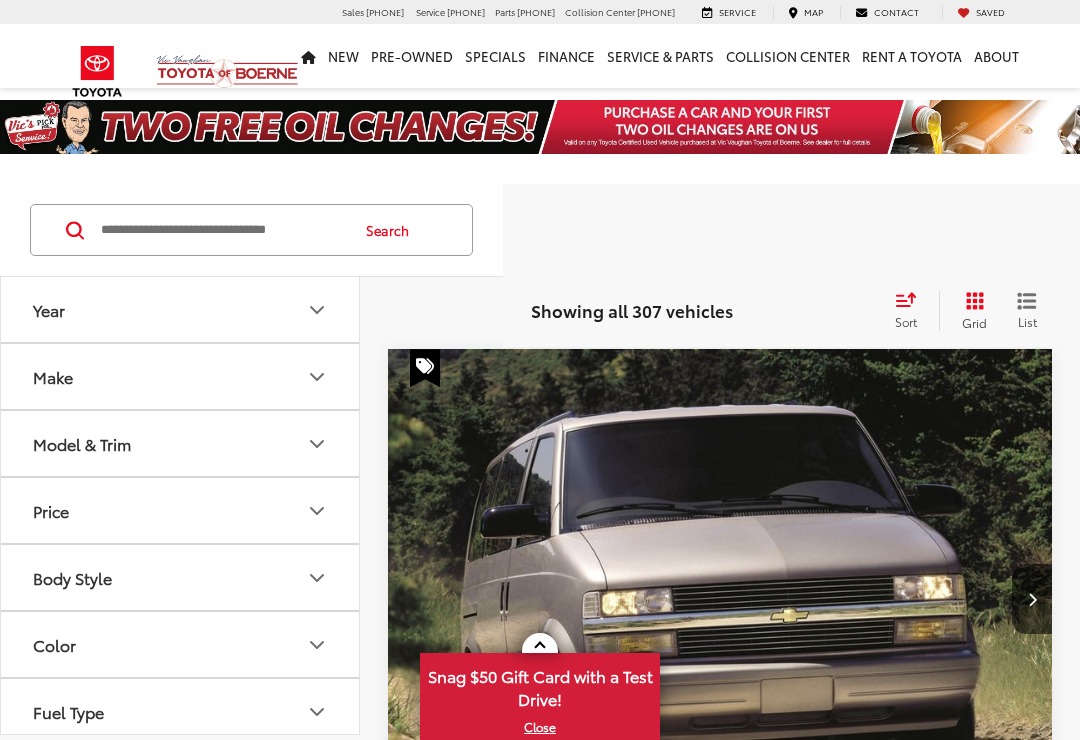 scroll, scrollTop: 0, scrollLeft: 0, axis: both 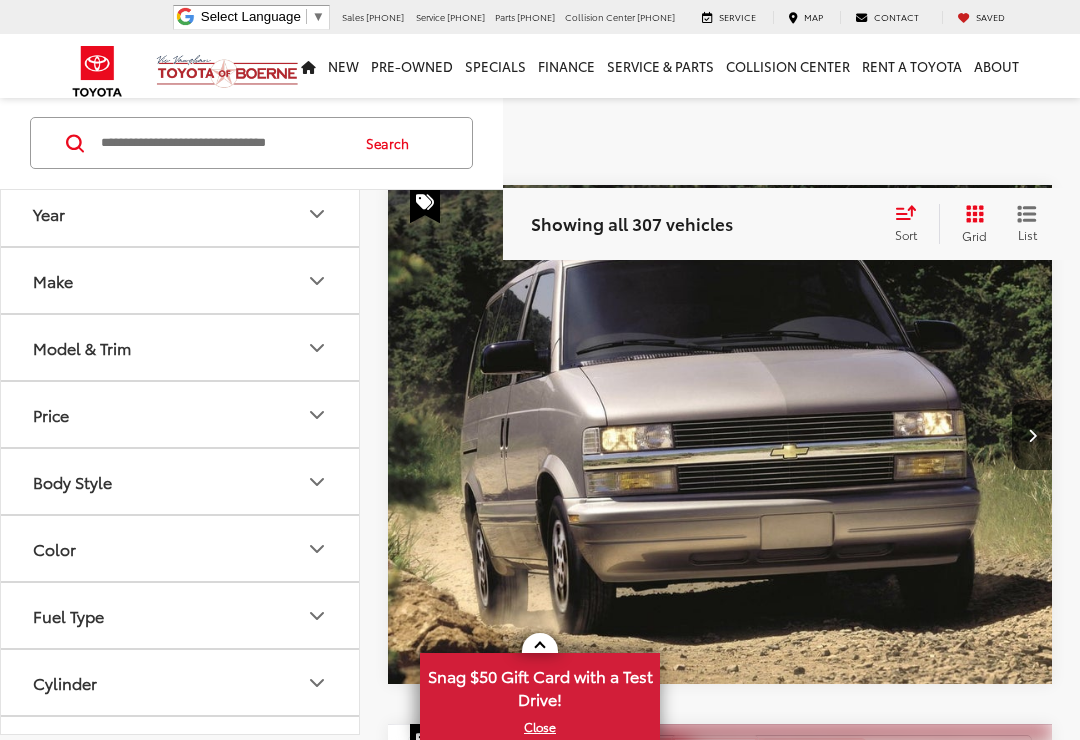 click on "Make" at bounding box center [181, 281] 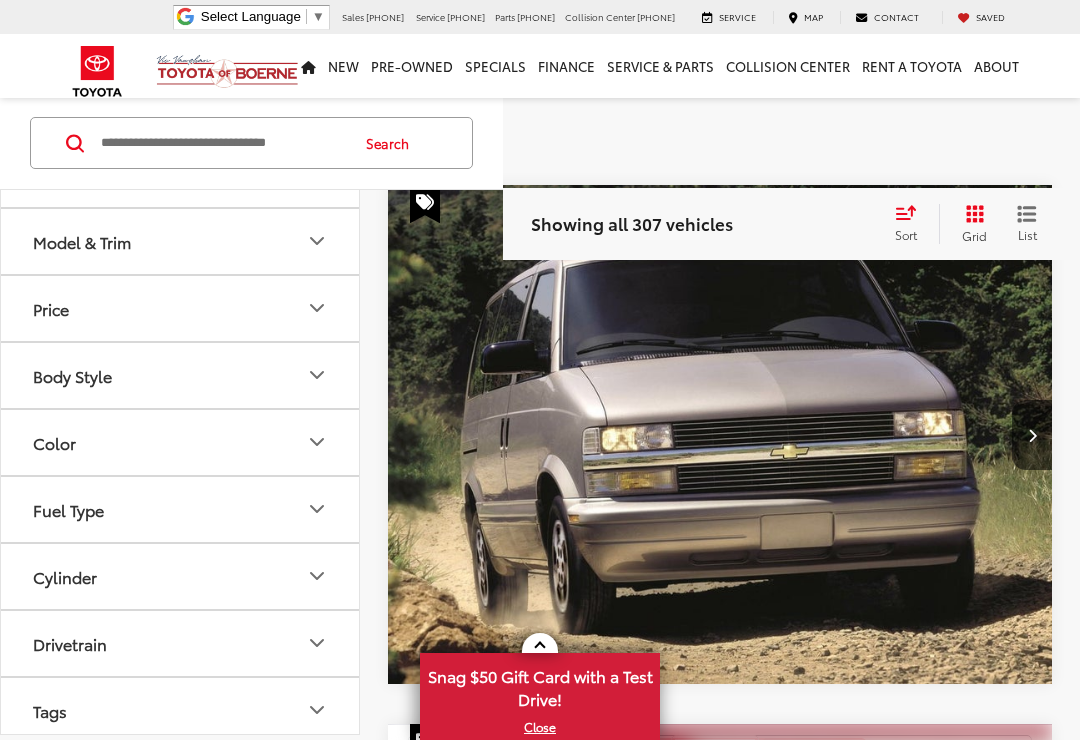 scroll, scrollTop: 646, scrollLeft: 0, axis: vertical 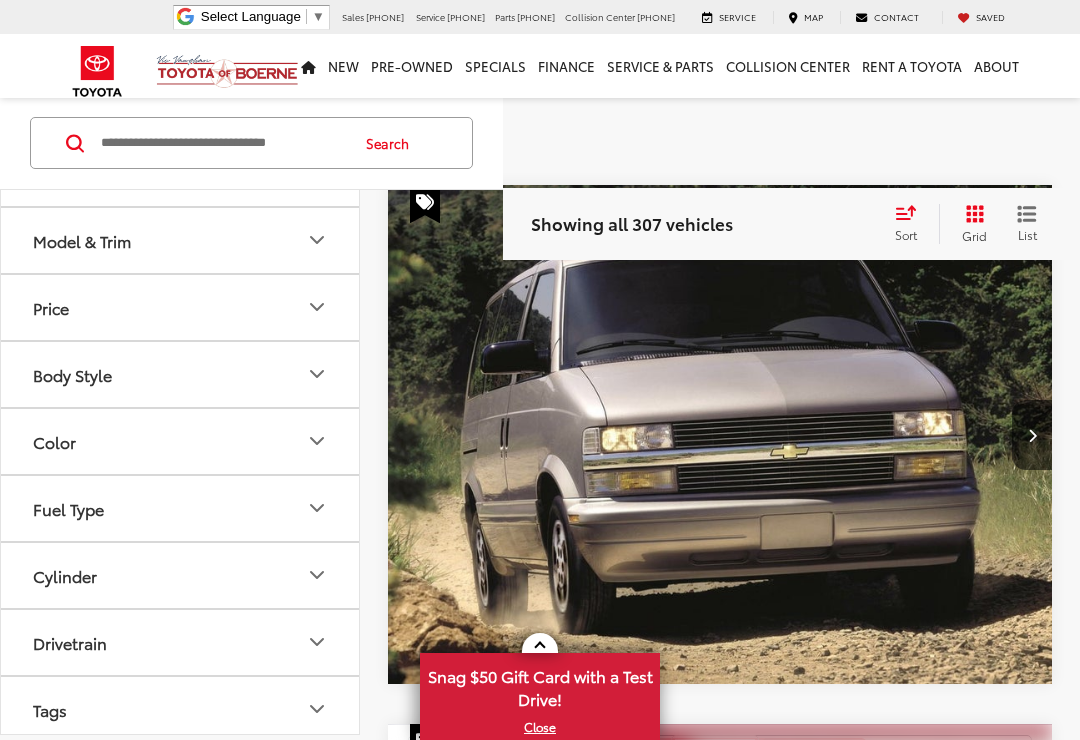 click at bounding box center [90, 140] 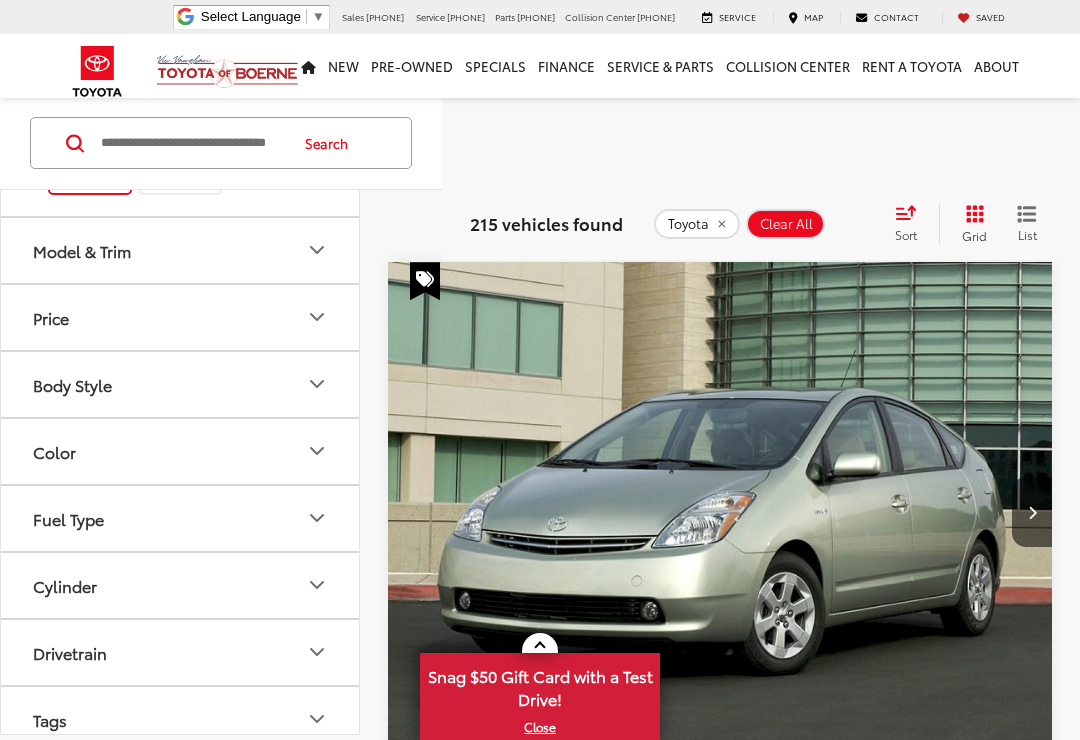 click on "Model & Trim" at bounding box center (181, 250) 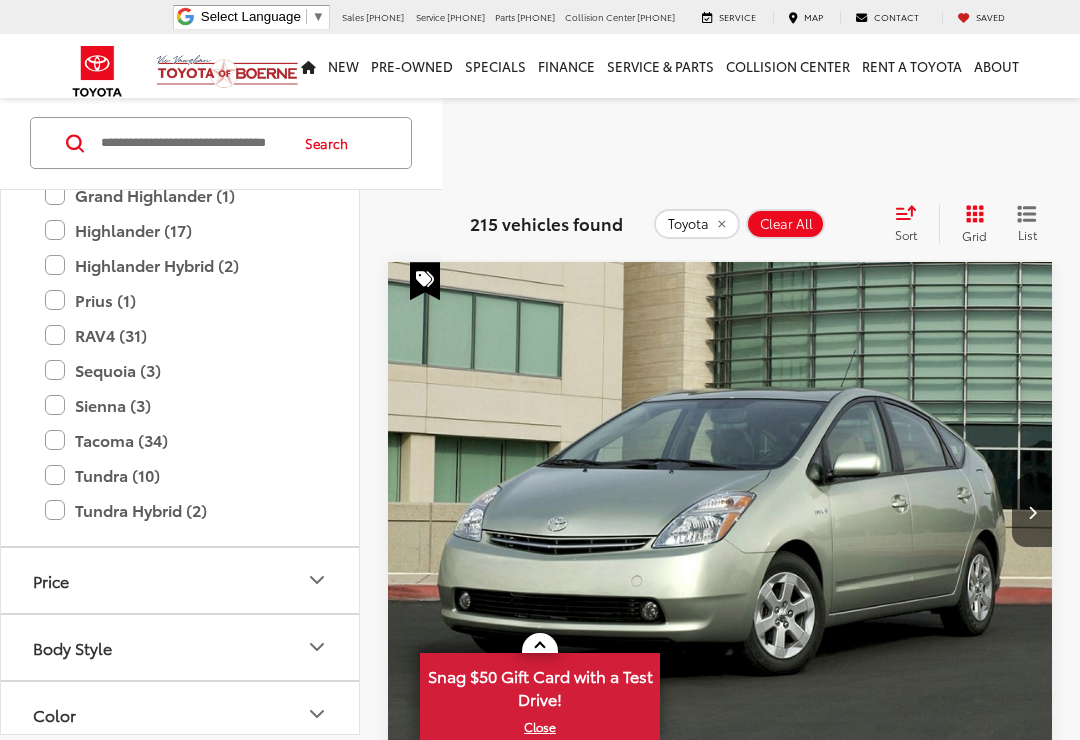 scroll, scrollTop: 1119, scrollLeft: 0, axis: vertical 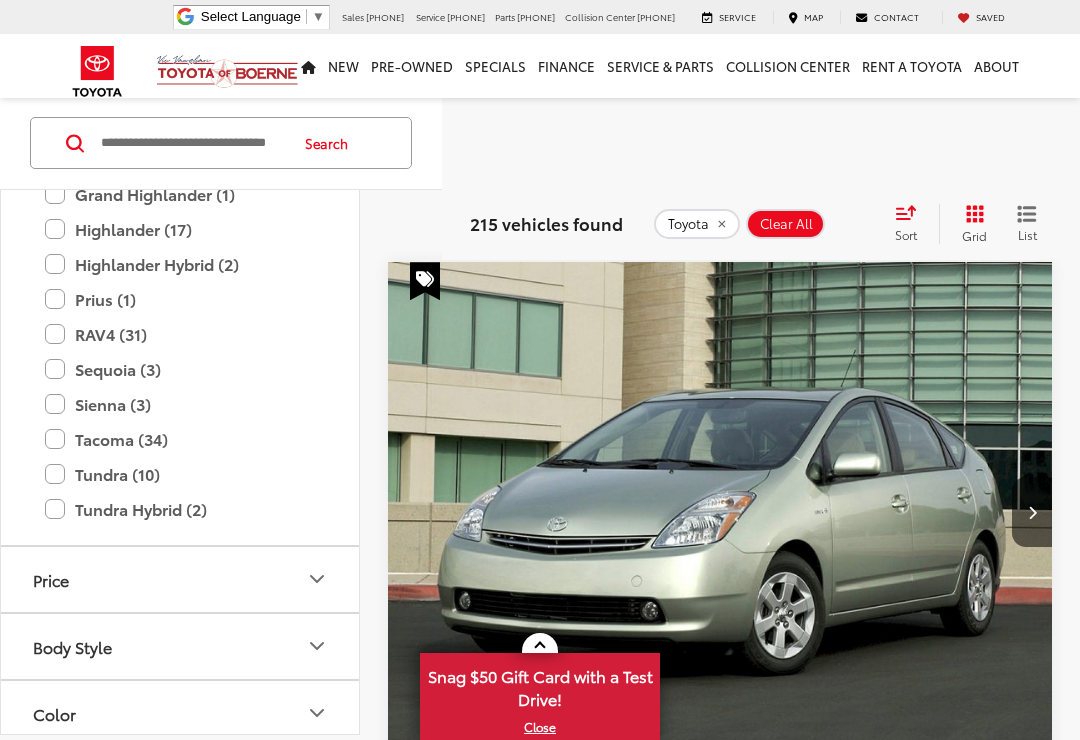 click on "Corolla Cross (4)" at bounding box center [180, 53] 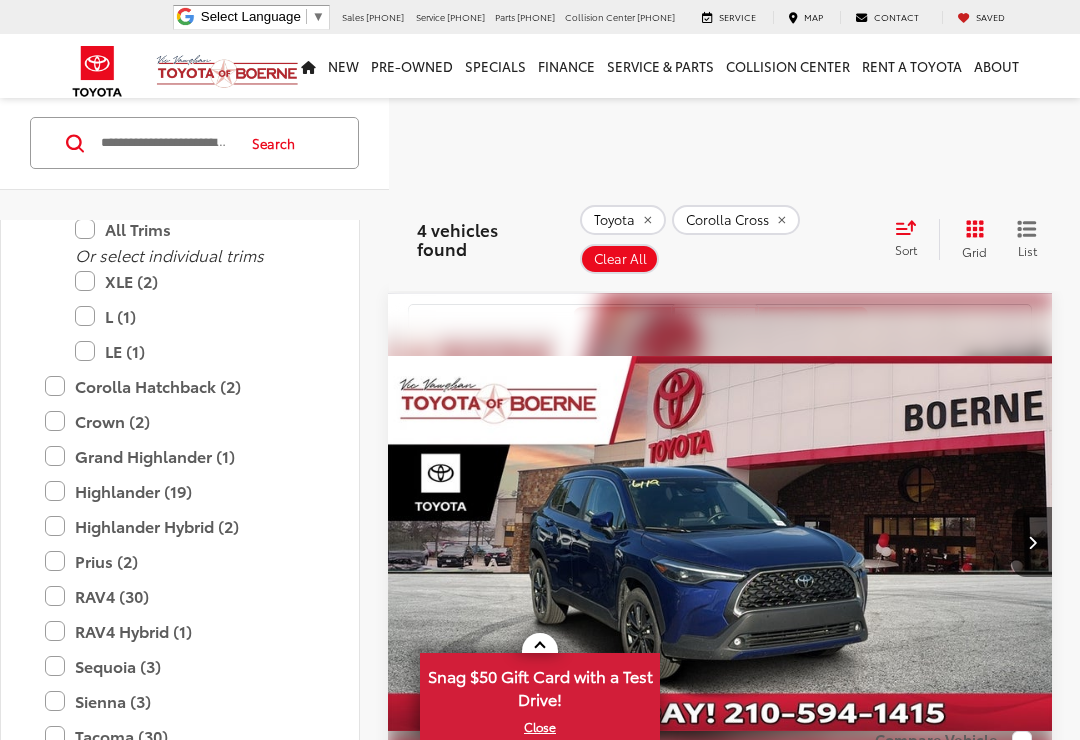 click on "All Trims" at bounding box center (195, 229) 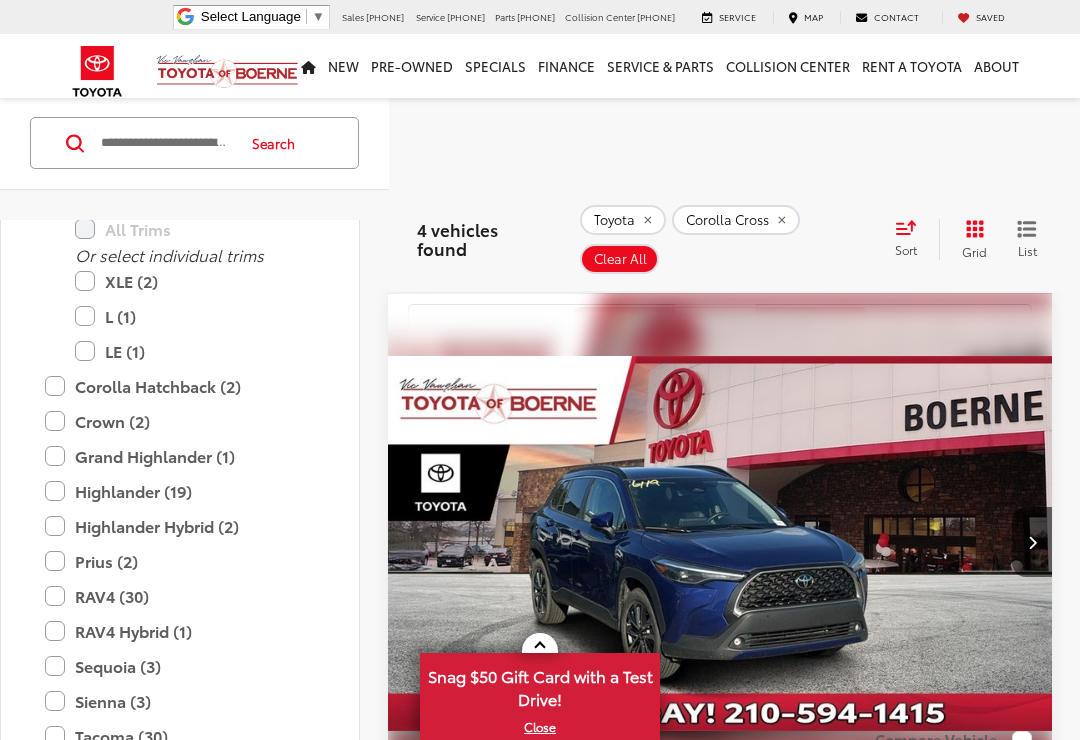 click on "Model & Trim" at bounding box center [181, -83] 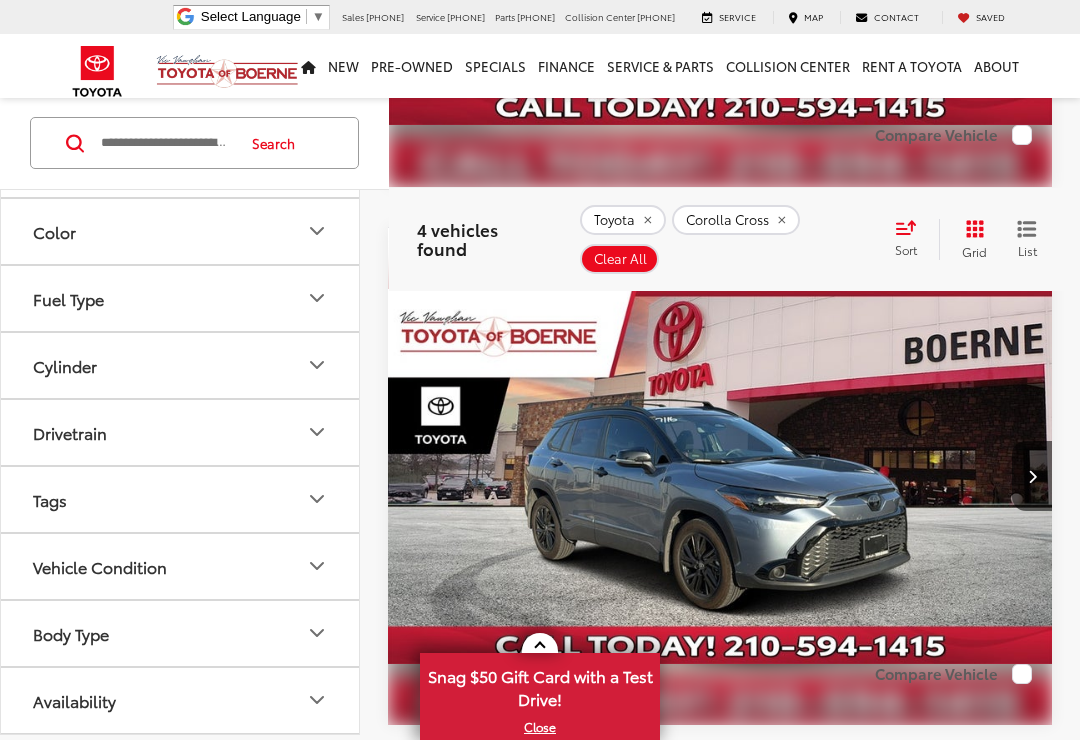 scroll, scrollTop: 1232, scrollLeft: 0, axis: vertical 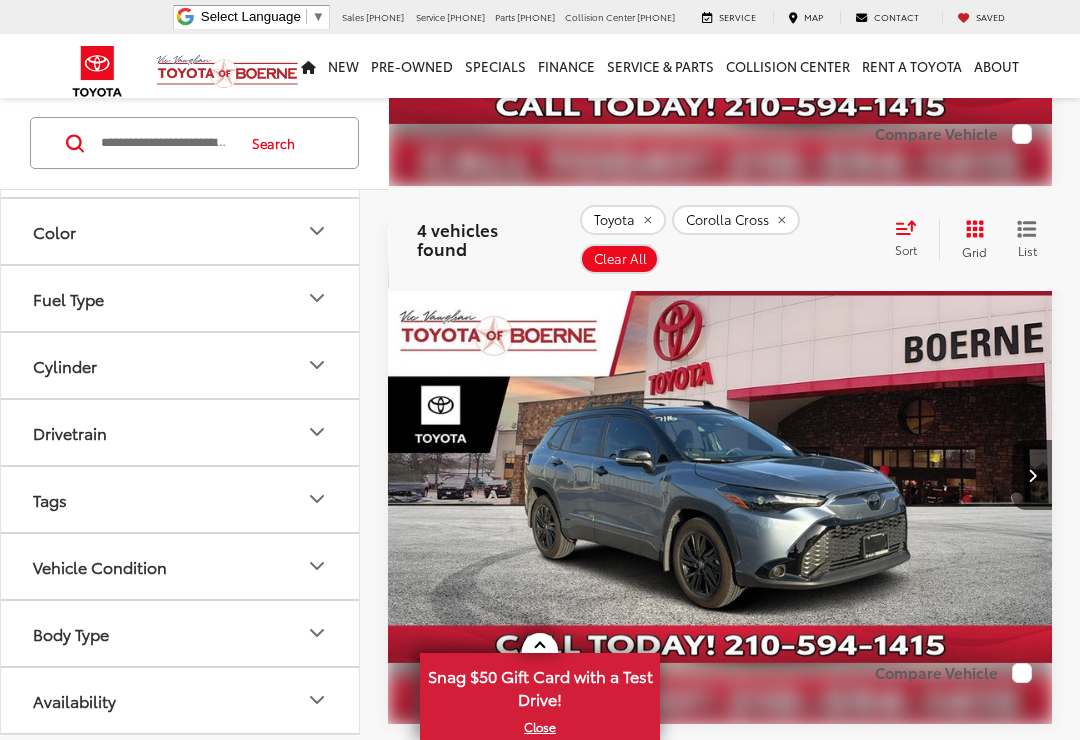 click at bounding box center [1032, 475] 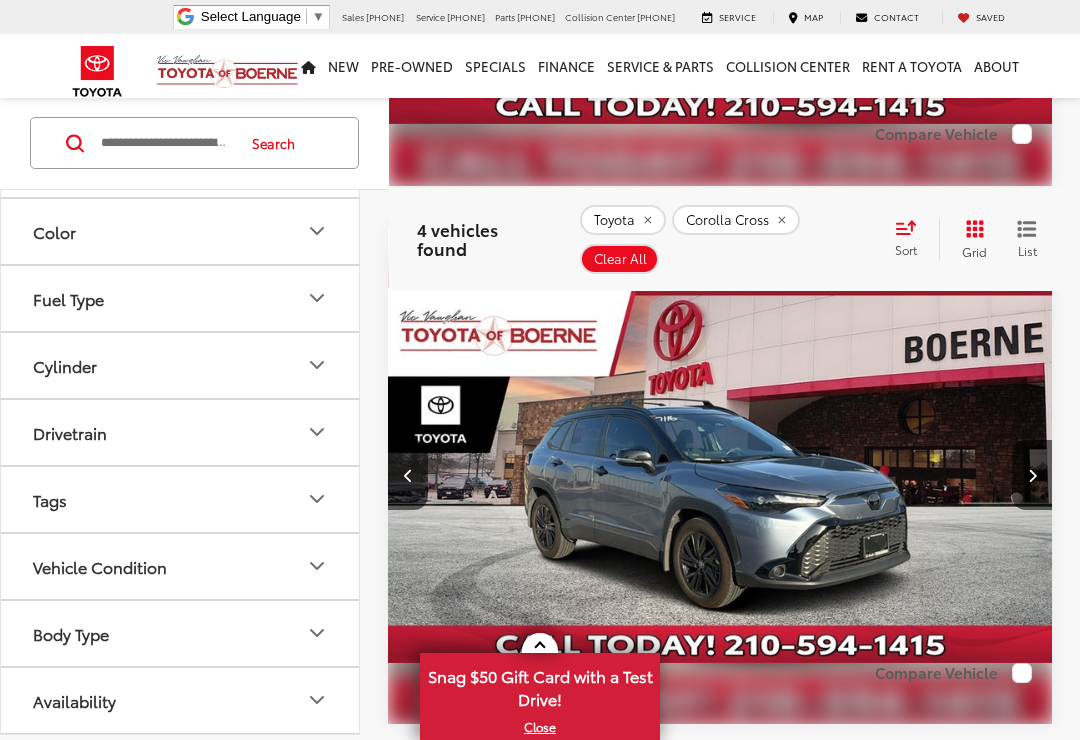 scroll, scrollTop: 0, scrollLeft: 667, axis: horizontal 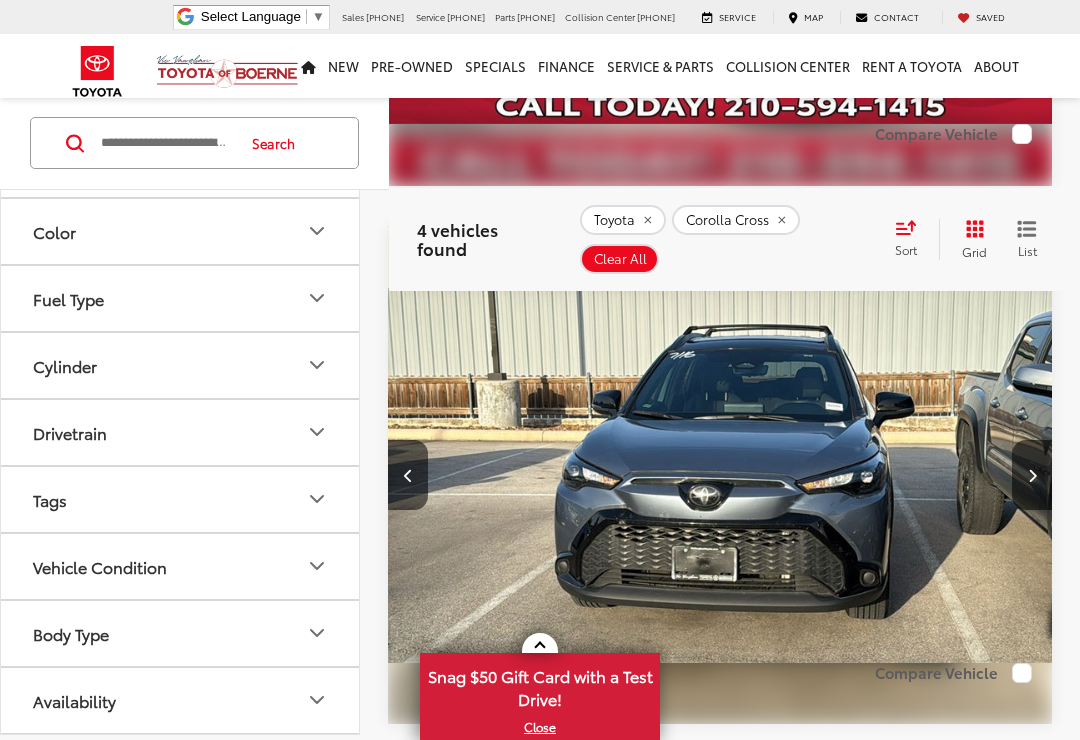 click at bounding box center (1032, 475) 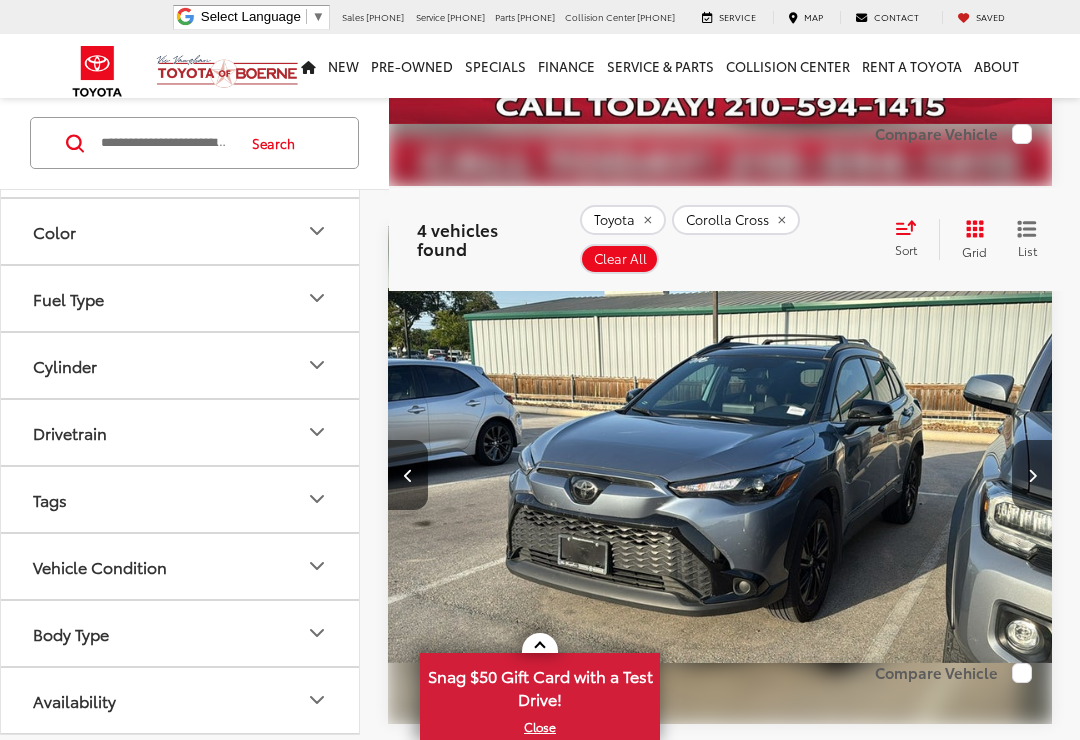 click at bounding box center [1032, 475] 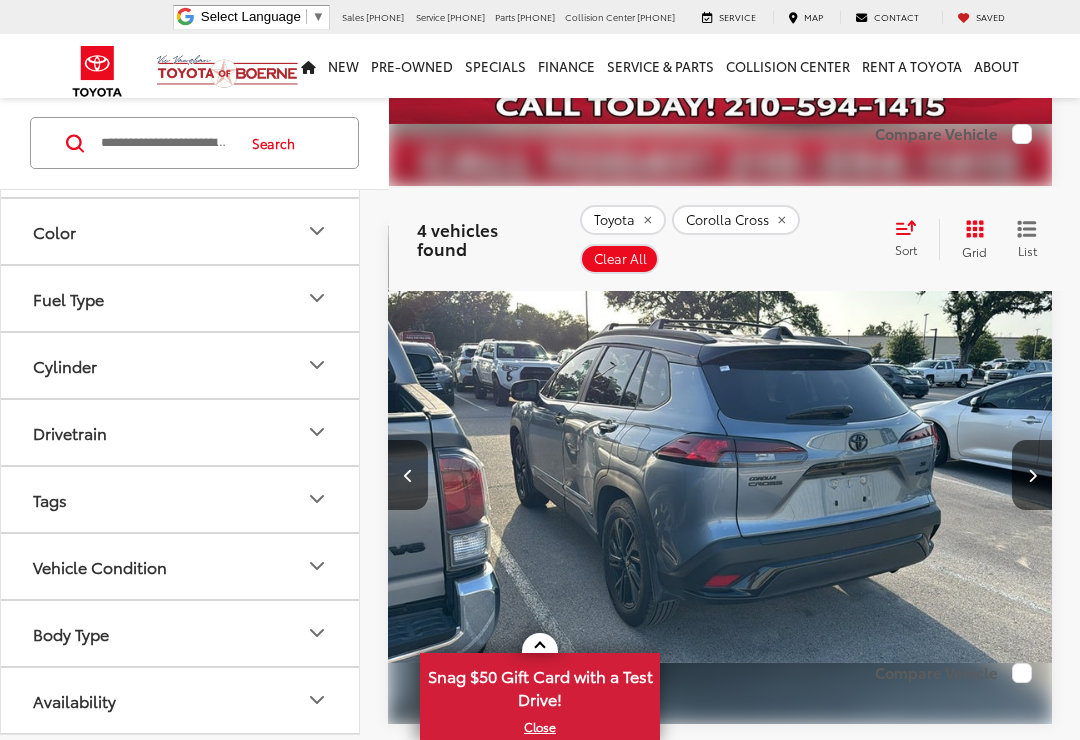click at bounding box center [1032, 475] 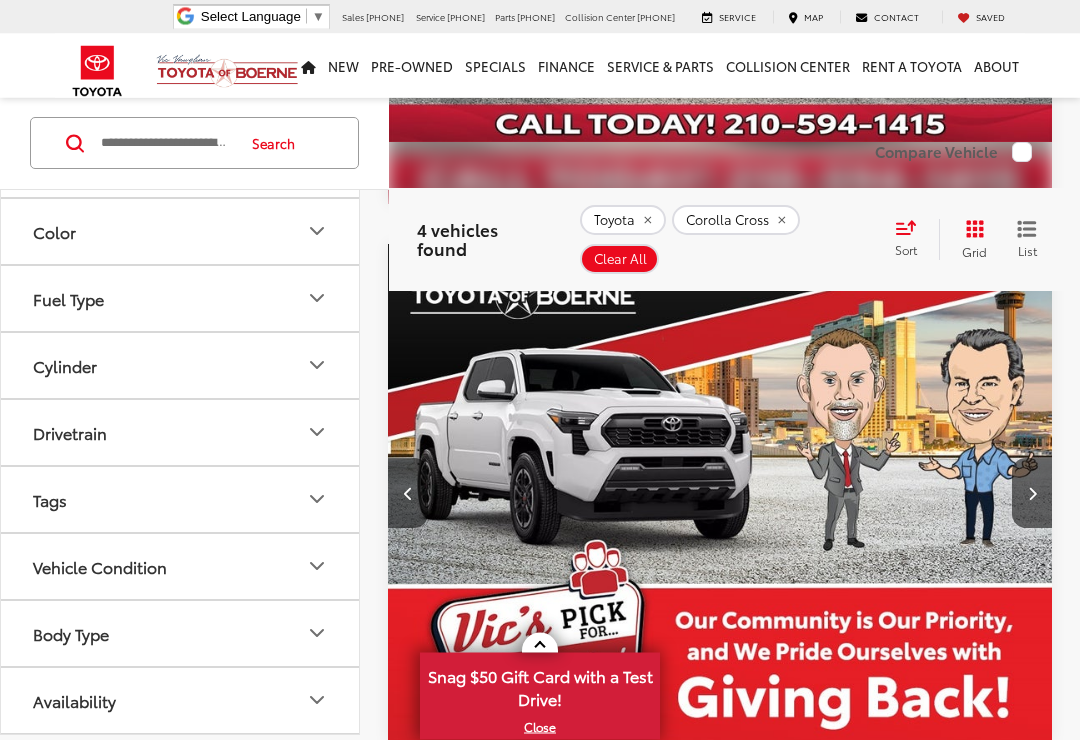 scroll, scrollTop: 1197, scrollLeft: 0, axis: vertical 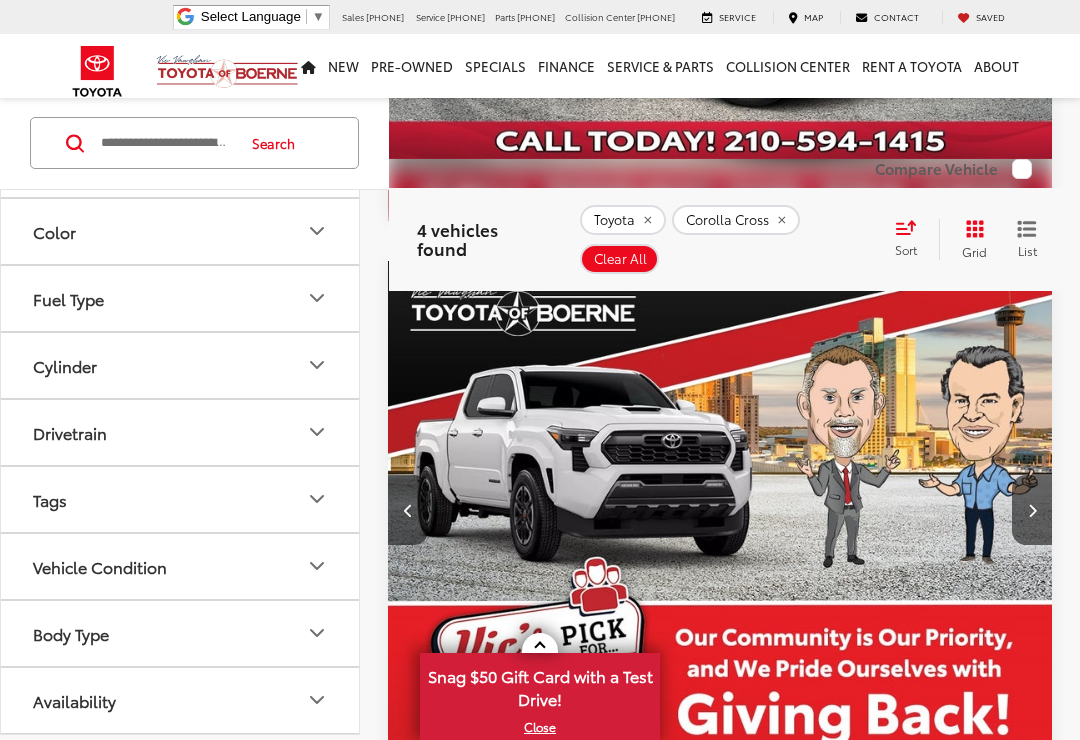 click at bounding box center (1032, 510) 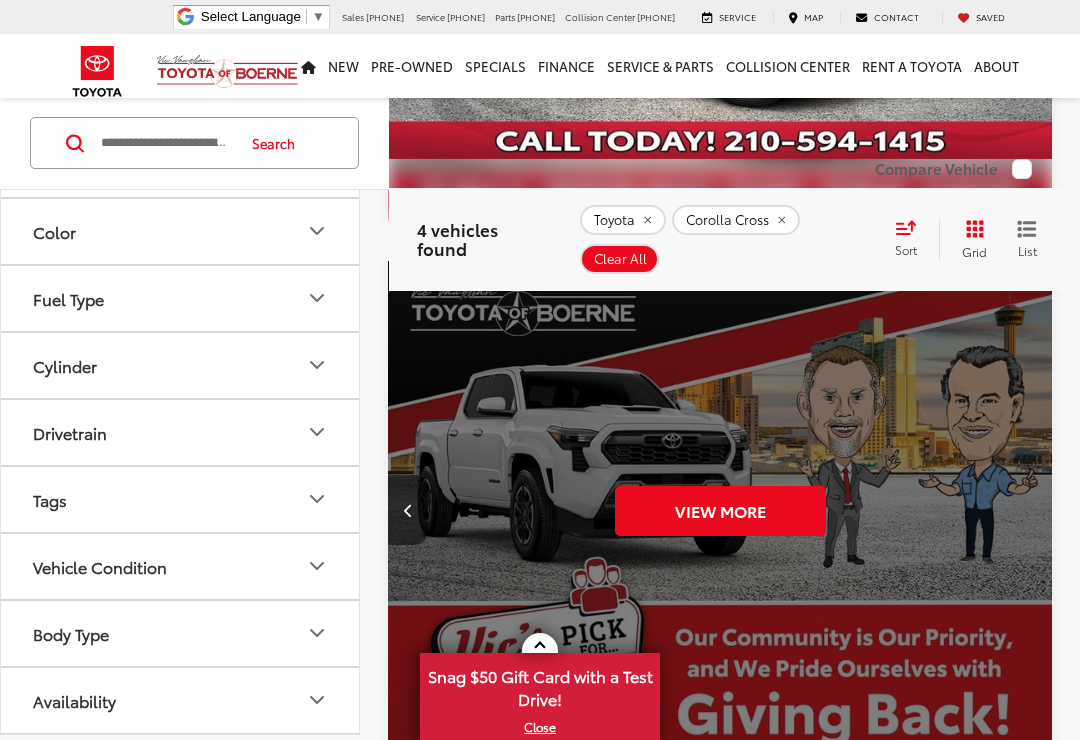 click on "View More" at bounding box center (720, 511) 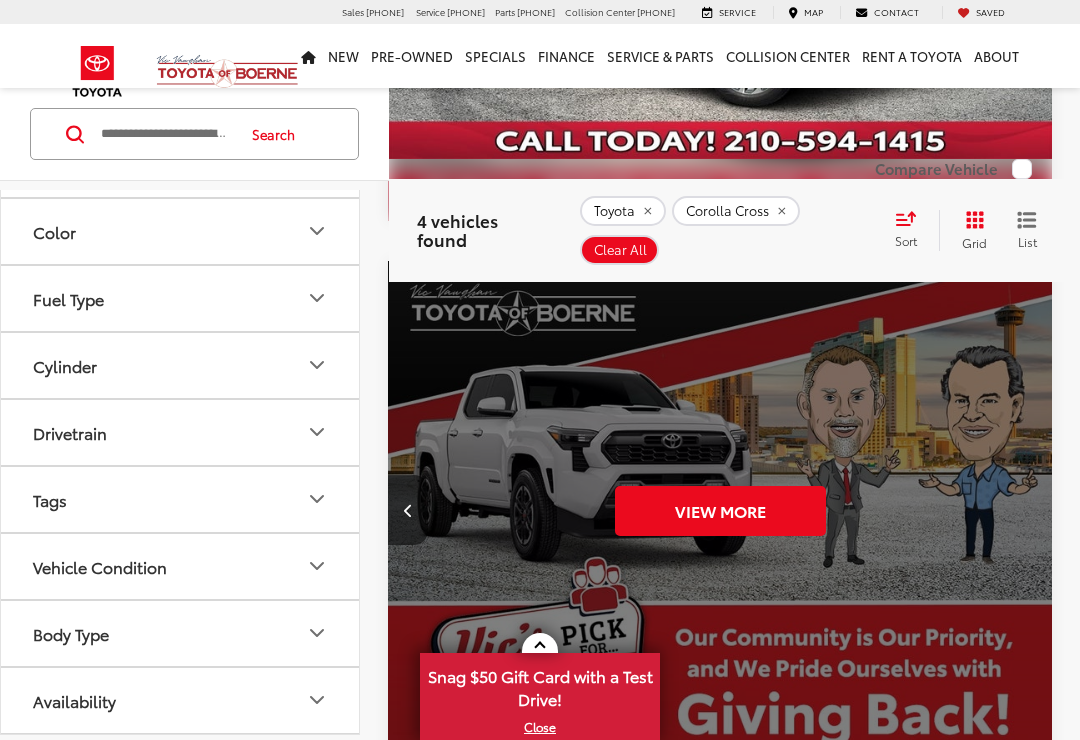 scroll, scrollTop: 0, scrollLeft: 0, axis: both 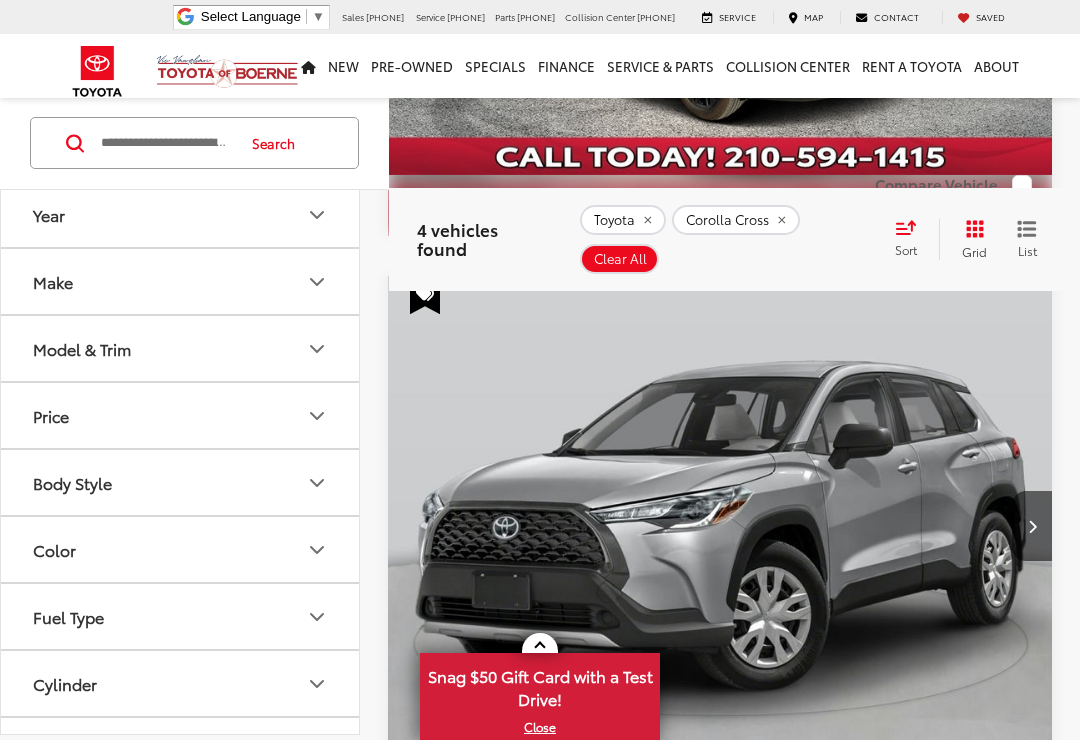 click at bounding box center [720, 526] 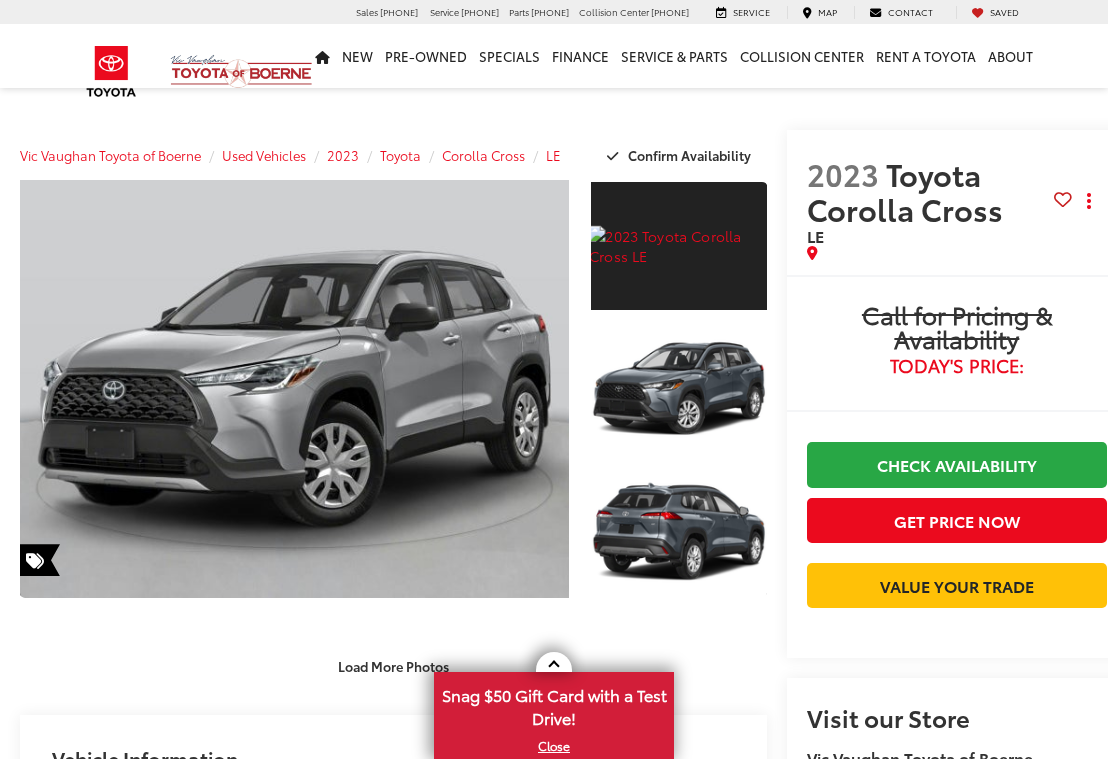 scroll, scrollTop: 405, scrollLeft: 0, axis: vertical 